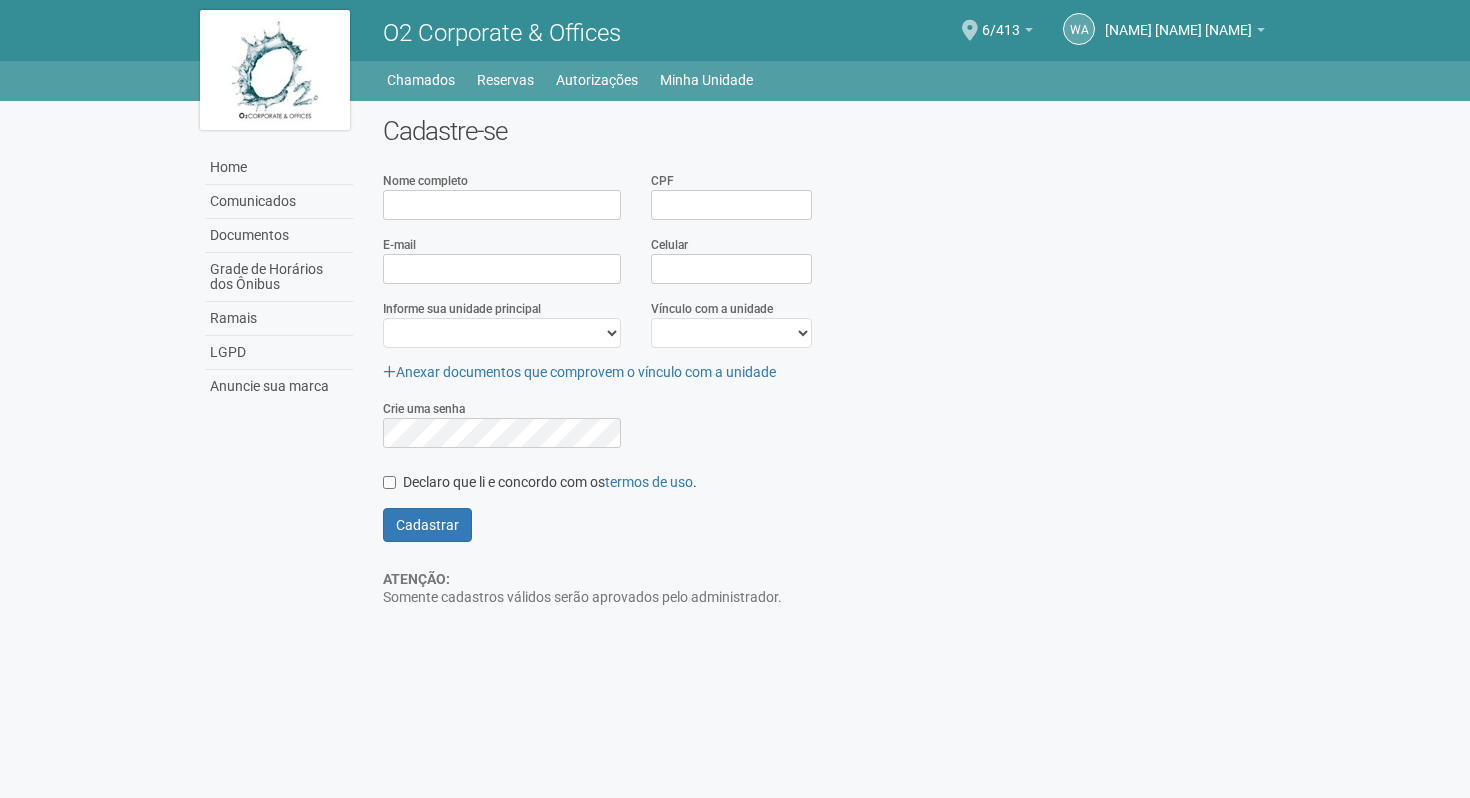 scroll, scrollTop: 0, scrollLeft: 0, axis: both 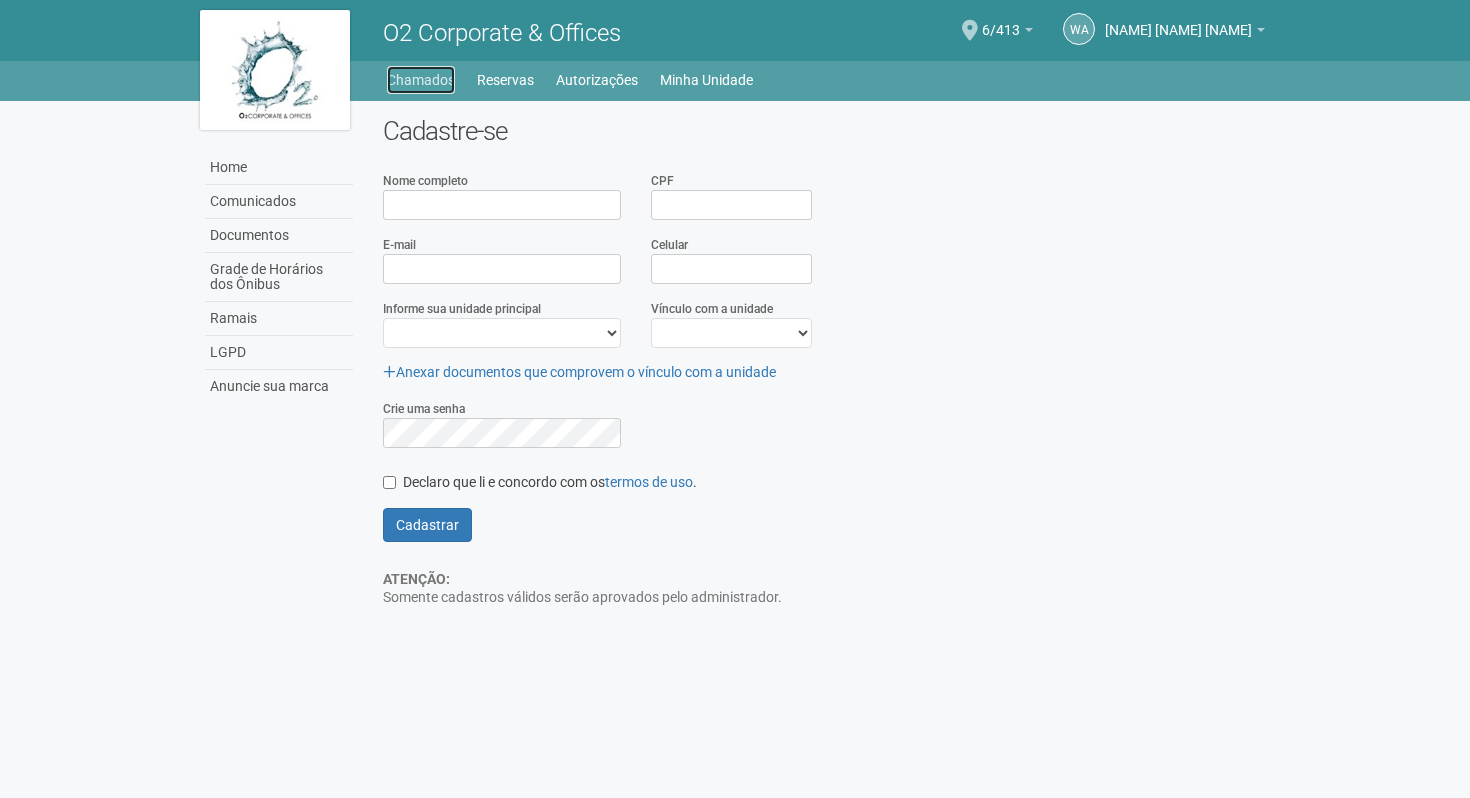 click on "Chamados" at bounding box center (421, 80) 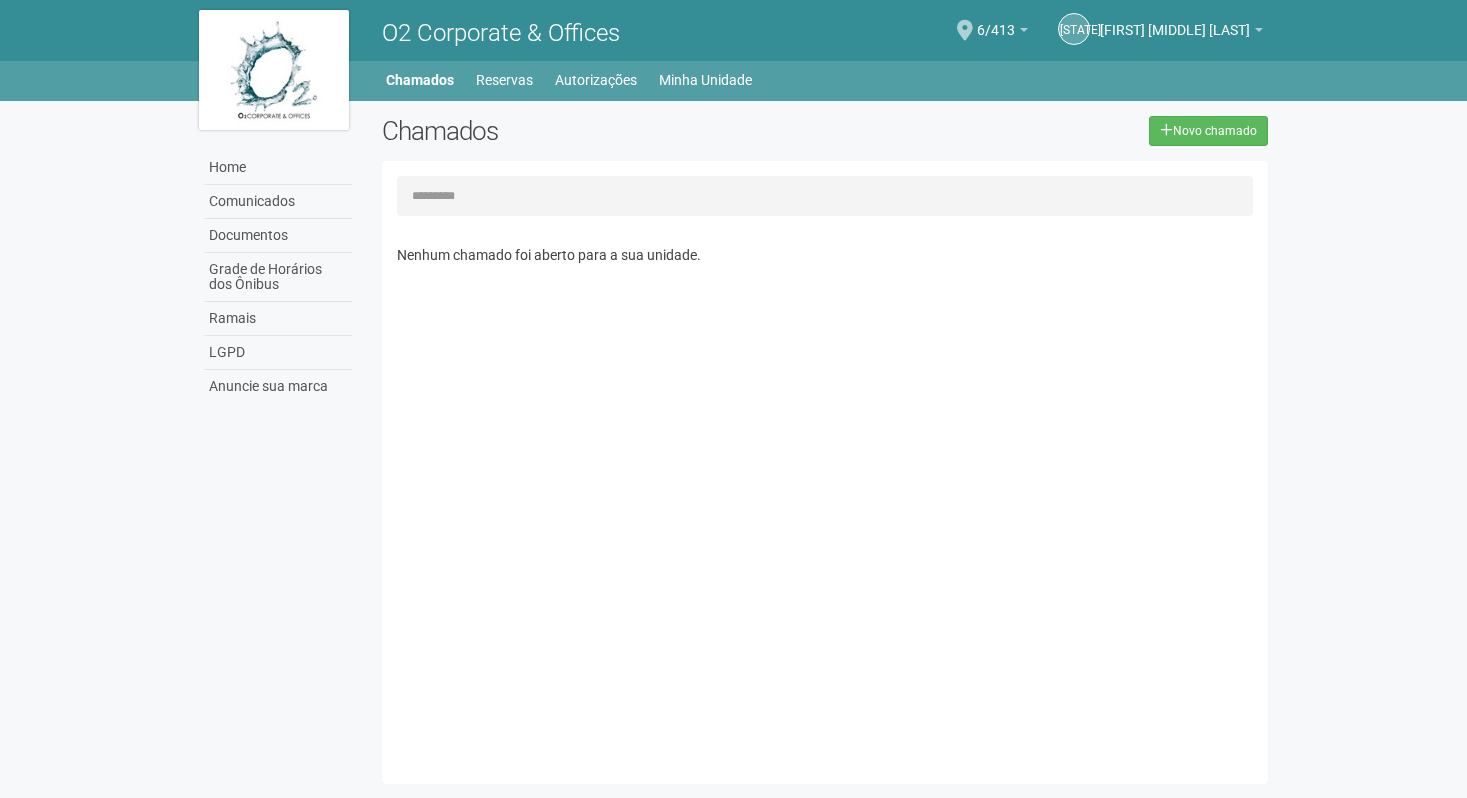 scroll, scrollTop: 0, scrollLeft: 0, axis: both 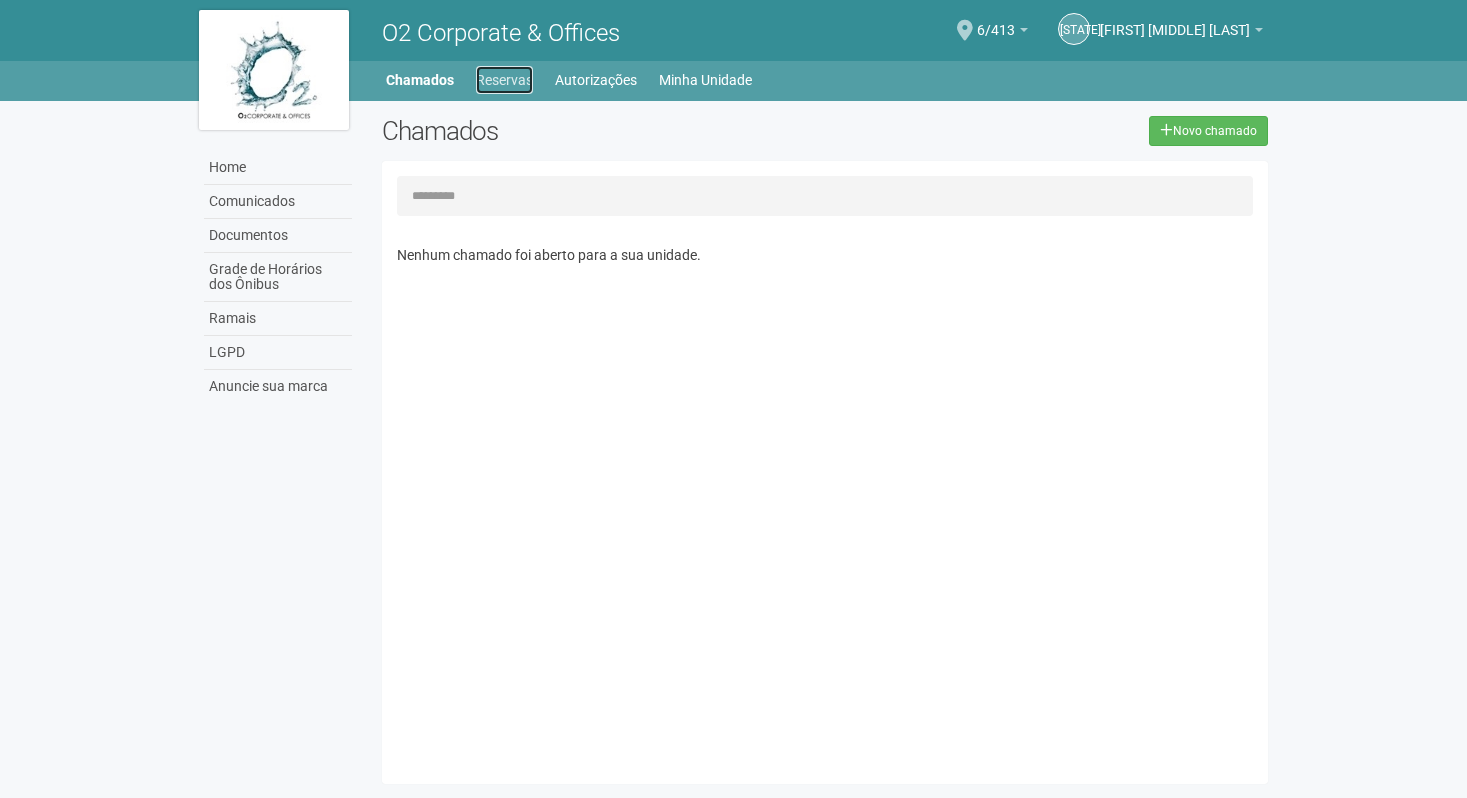 click on "Reservas" at bounding box center (504, 80) 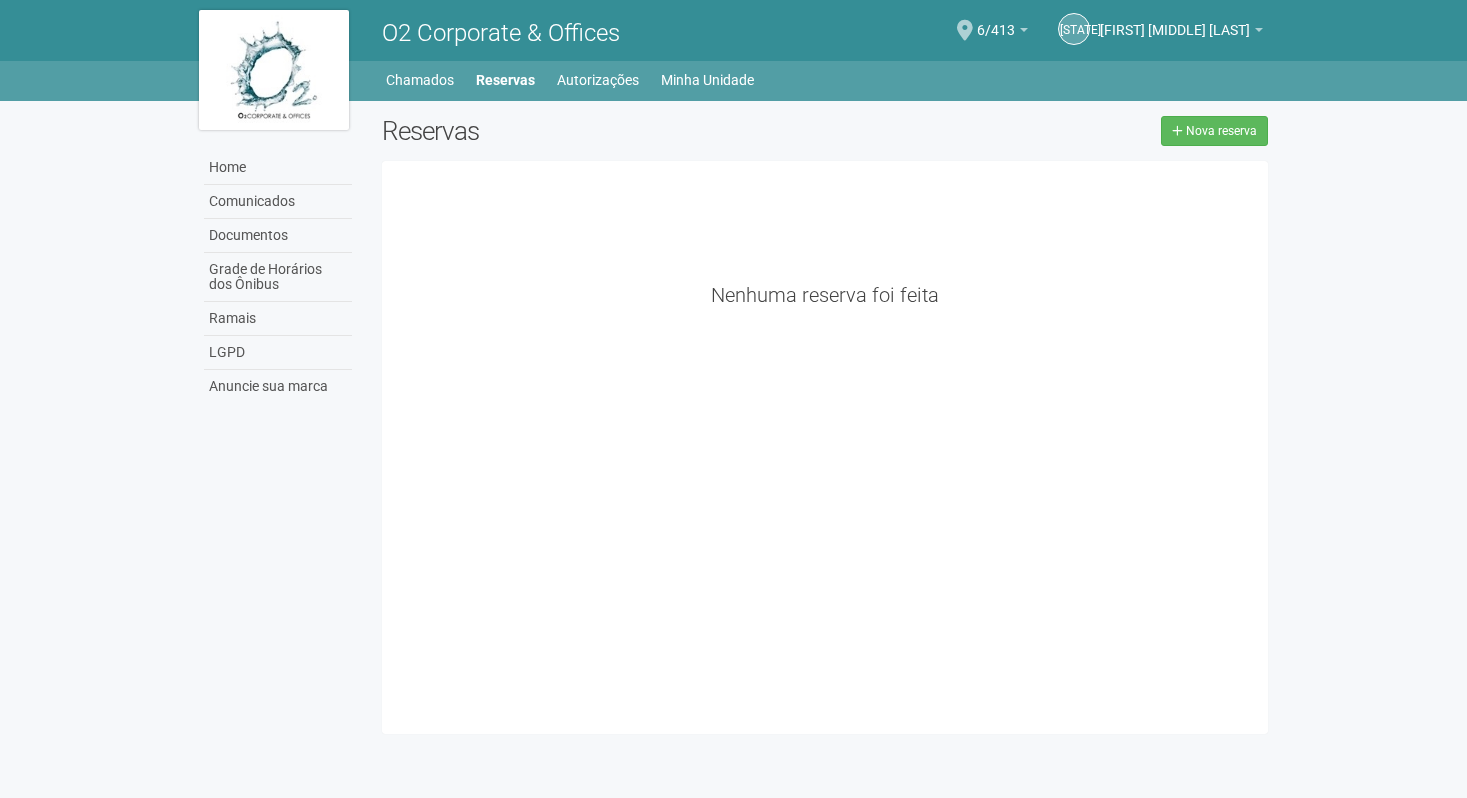 scroll, scrollTop: 0, scrollLeft: 0, axis: both 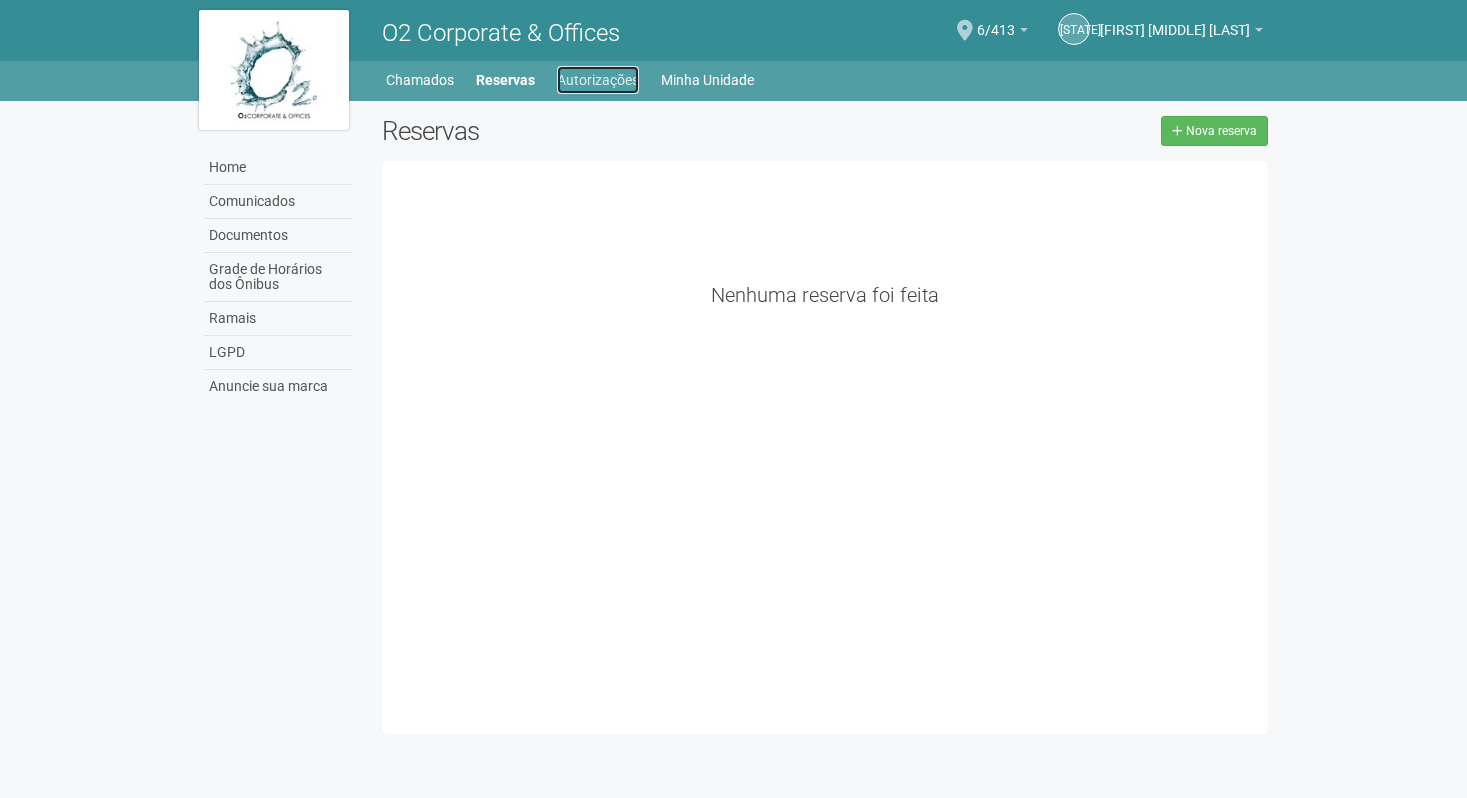 click on "Autorizações" at bounding box center [598, 80] 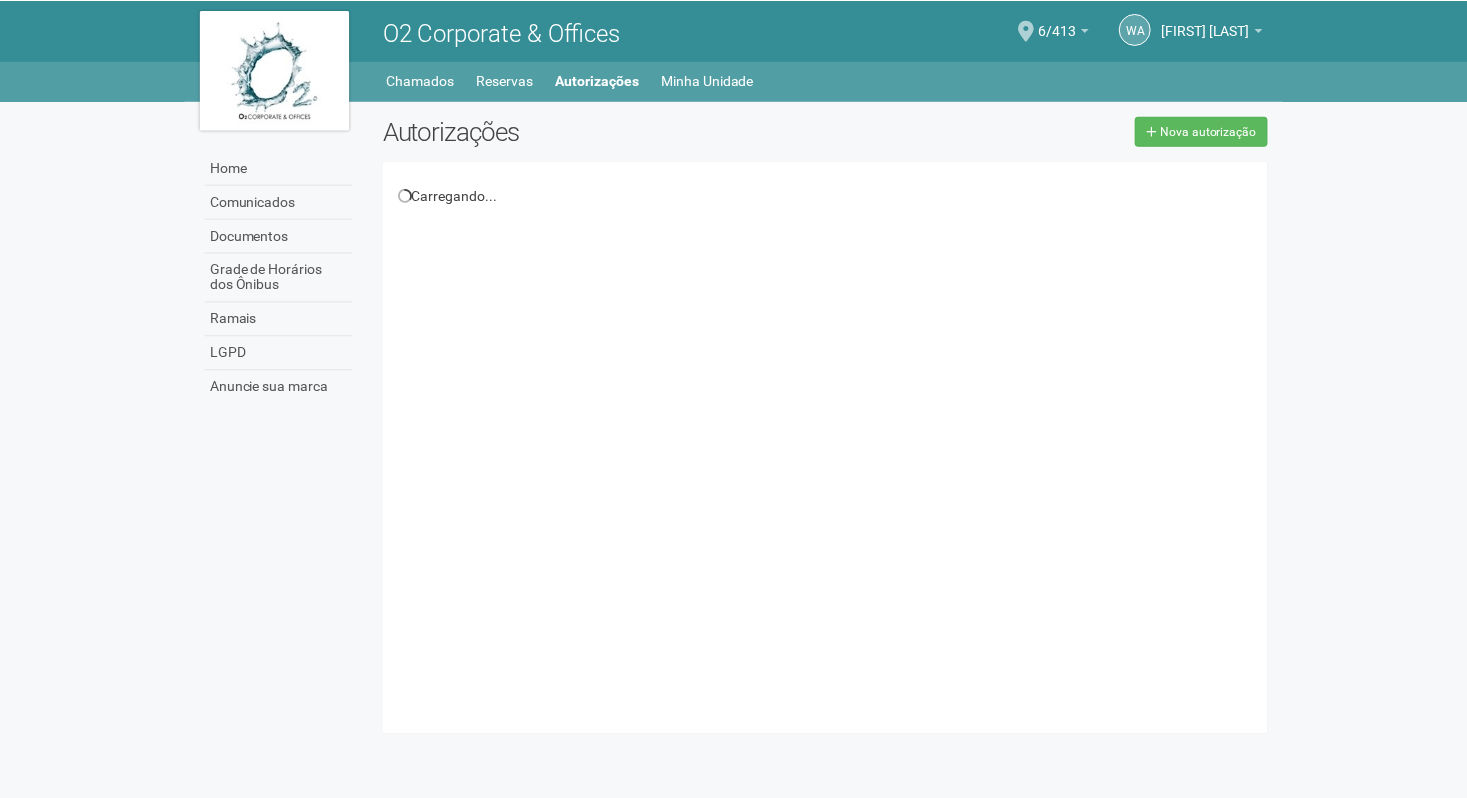 scroll, scrollTop: 0, scrollLeft: 0, axis: both 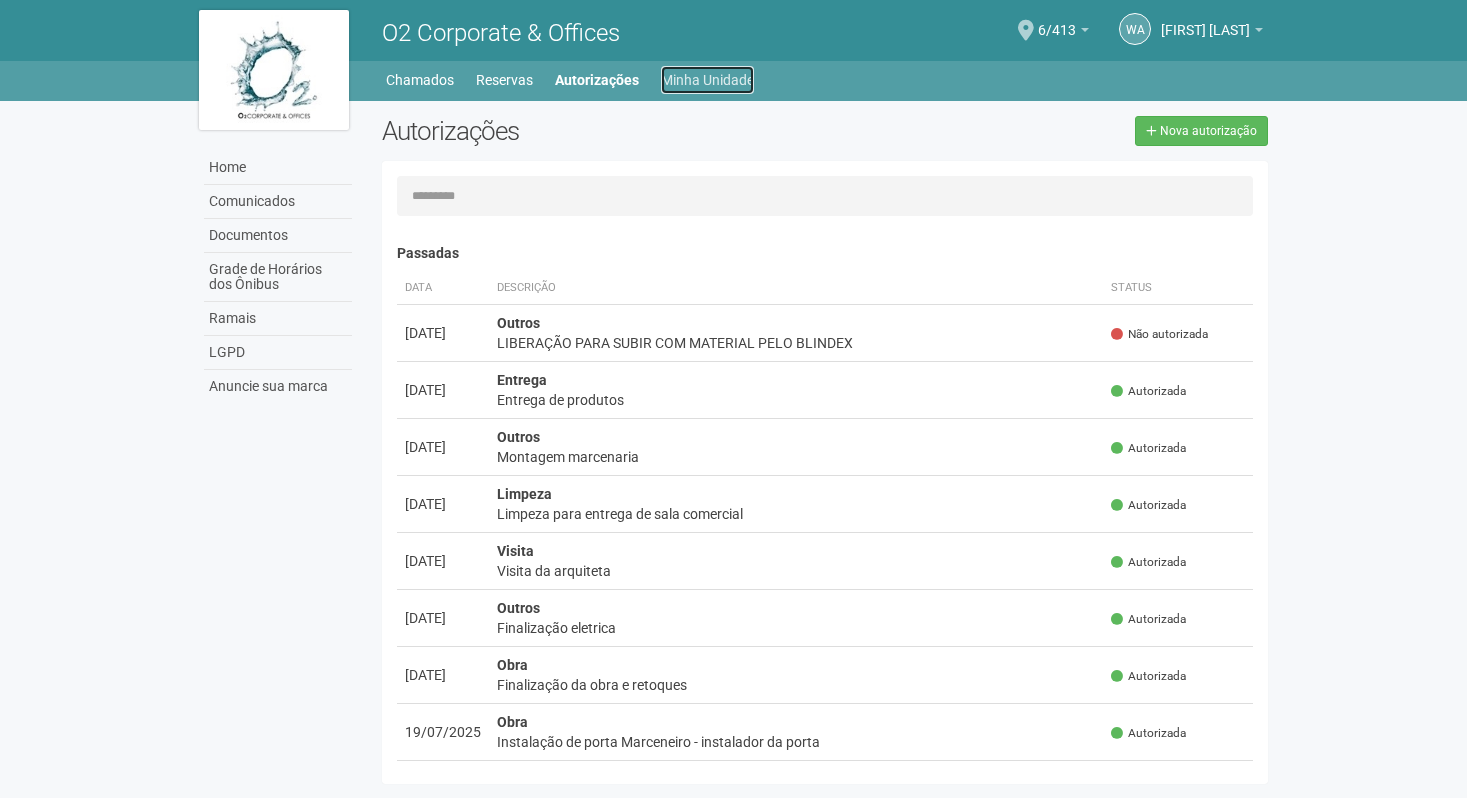 click on "Minha Unidade" at bounding box center [707, 80] 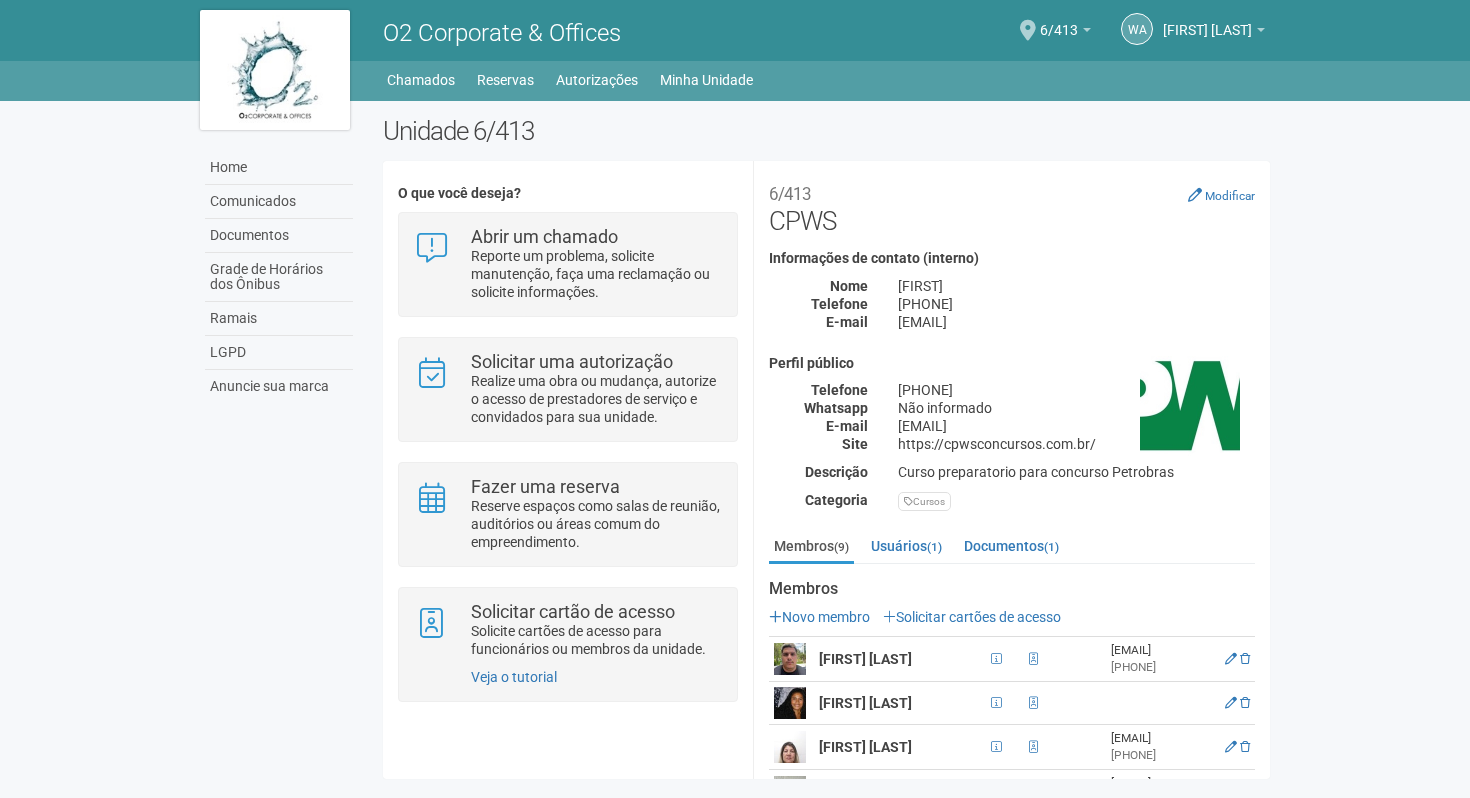 scroll, scrollTop: 0, scrollLeft: 0, axis: both 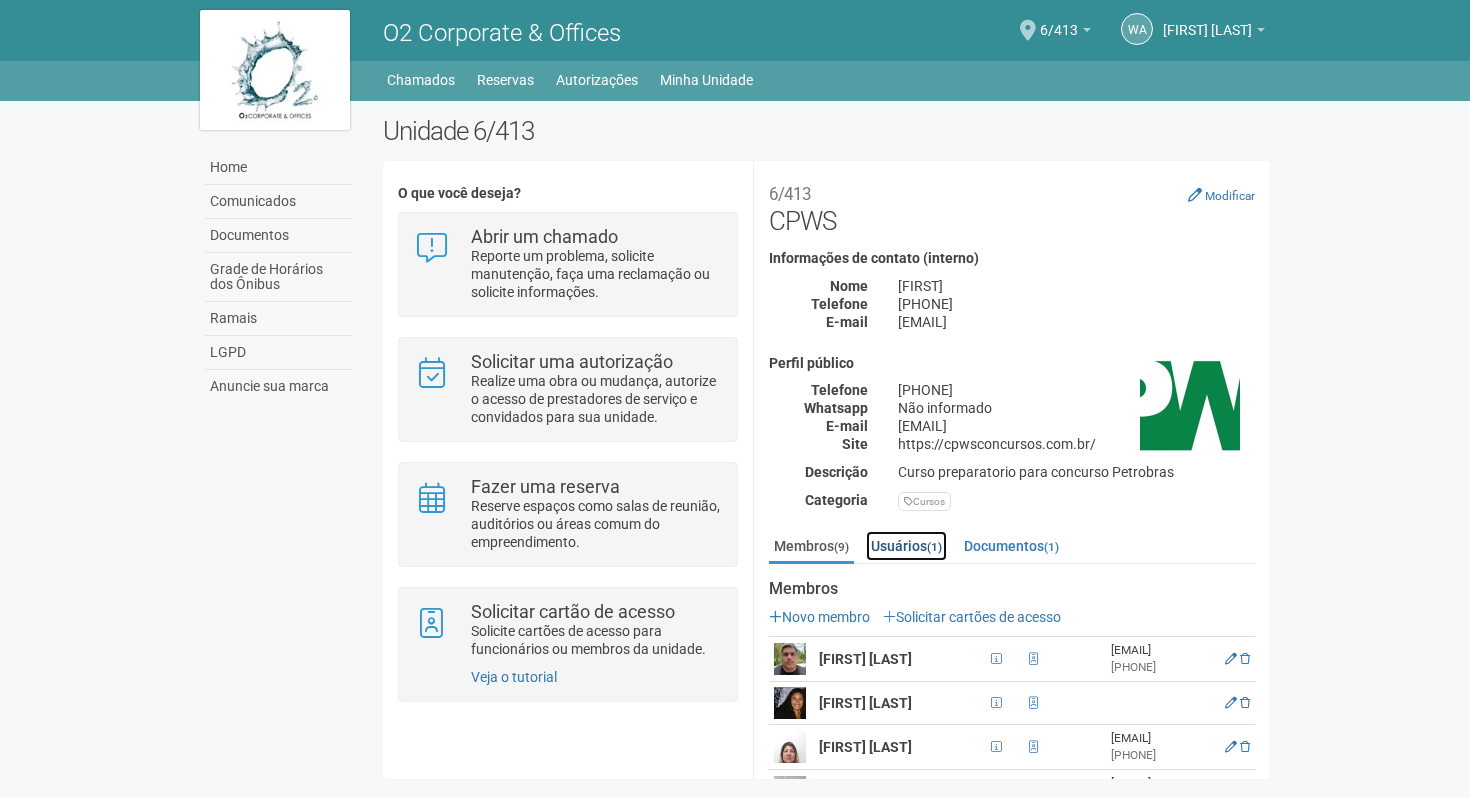 click on "Usuários
(1)" at bounding box center [906, 546] 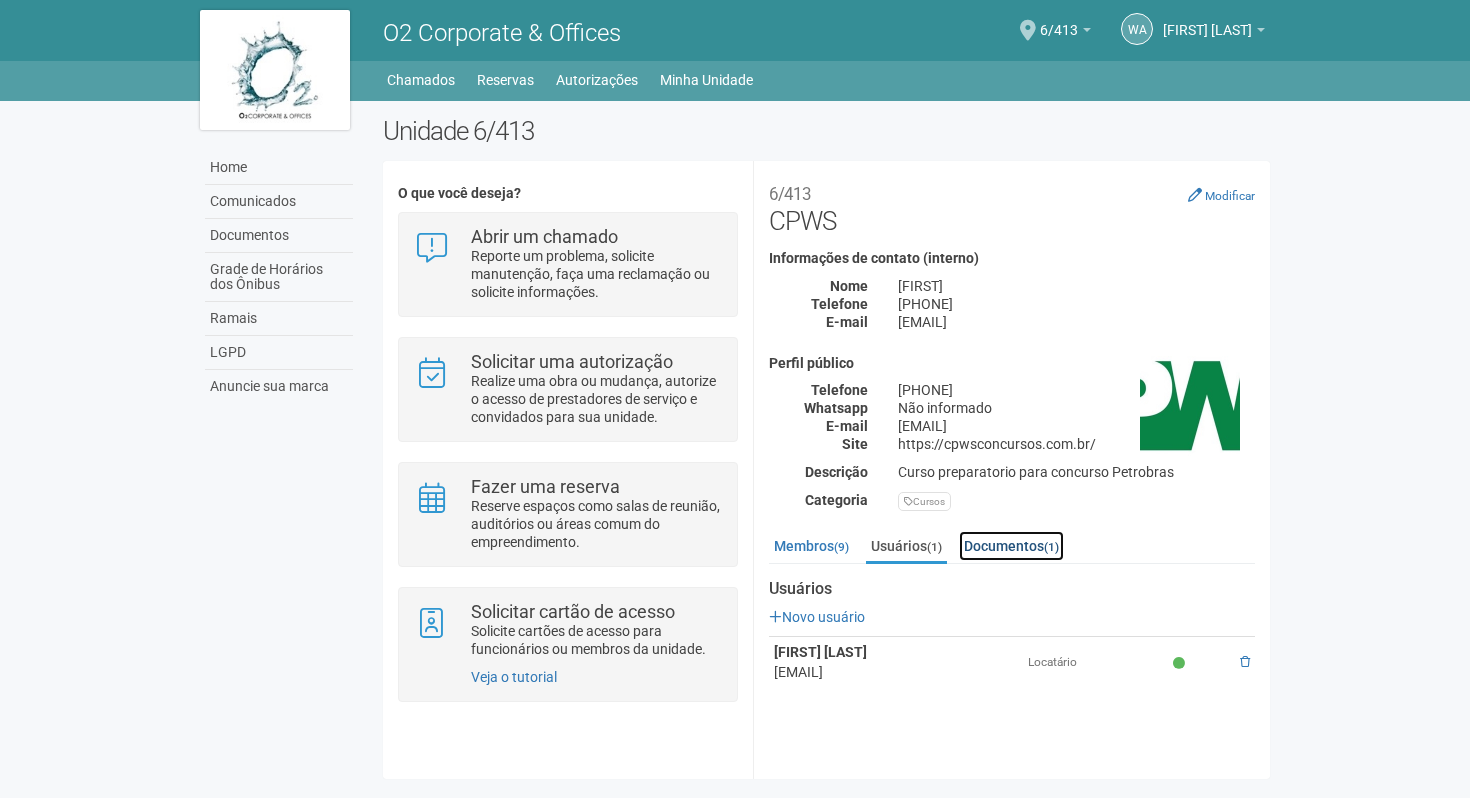 click on "Documentos
(1)" at bounding box center [1011, 546] 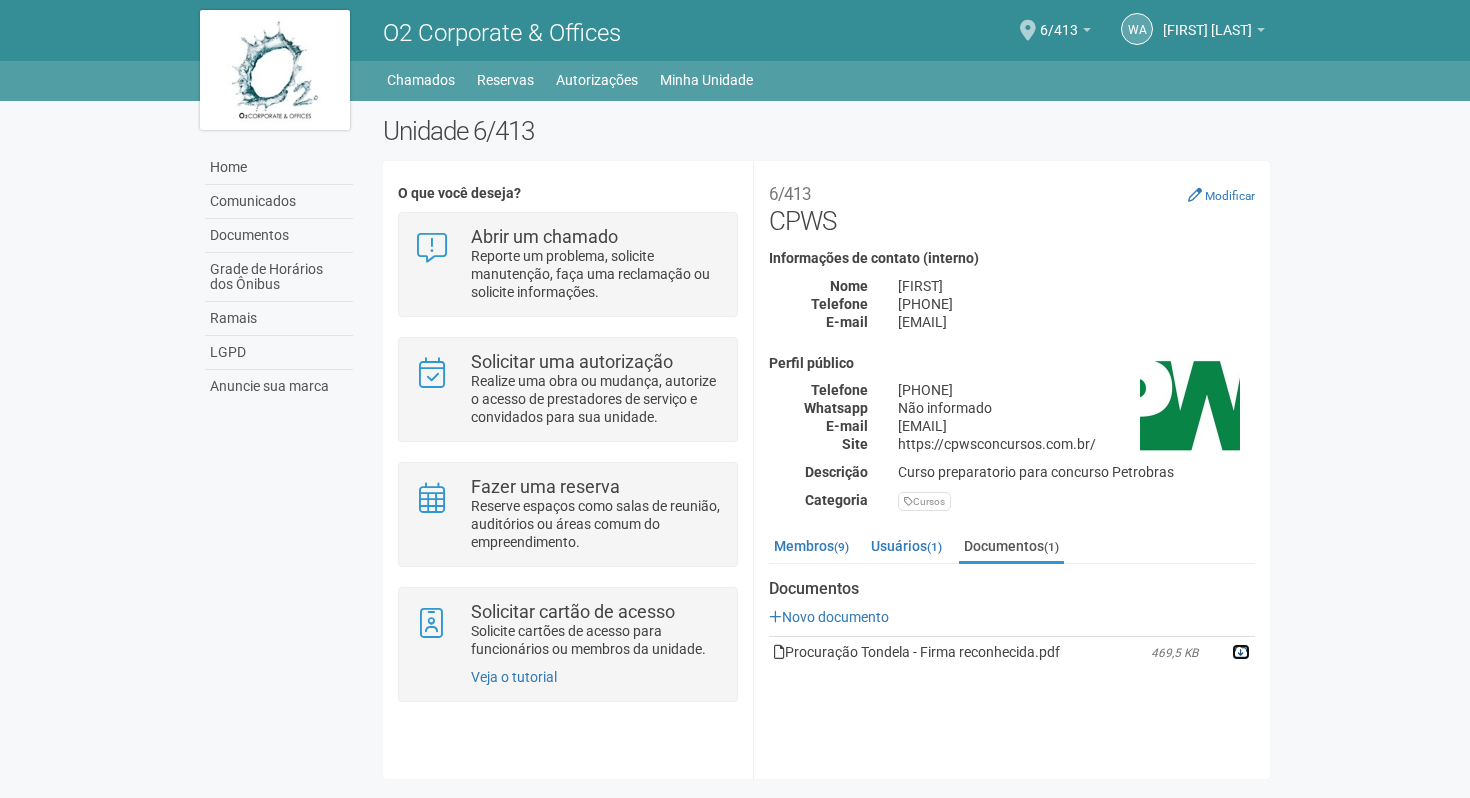 click at bounding box center [1241, 652] 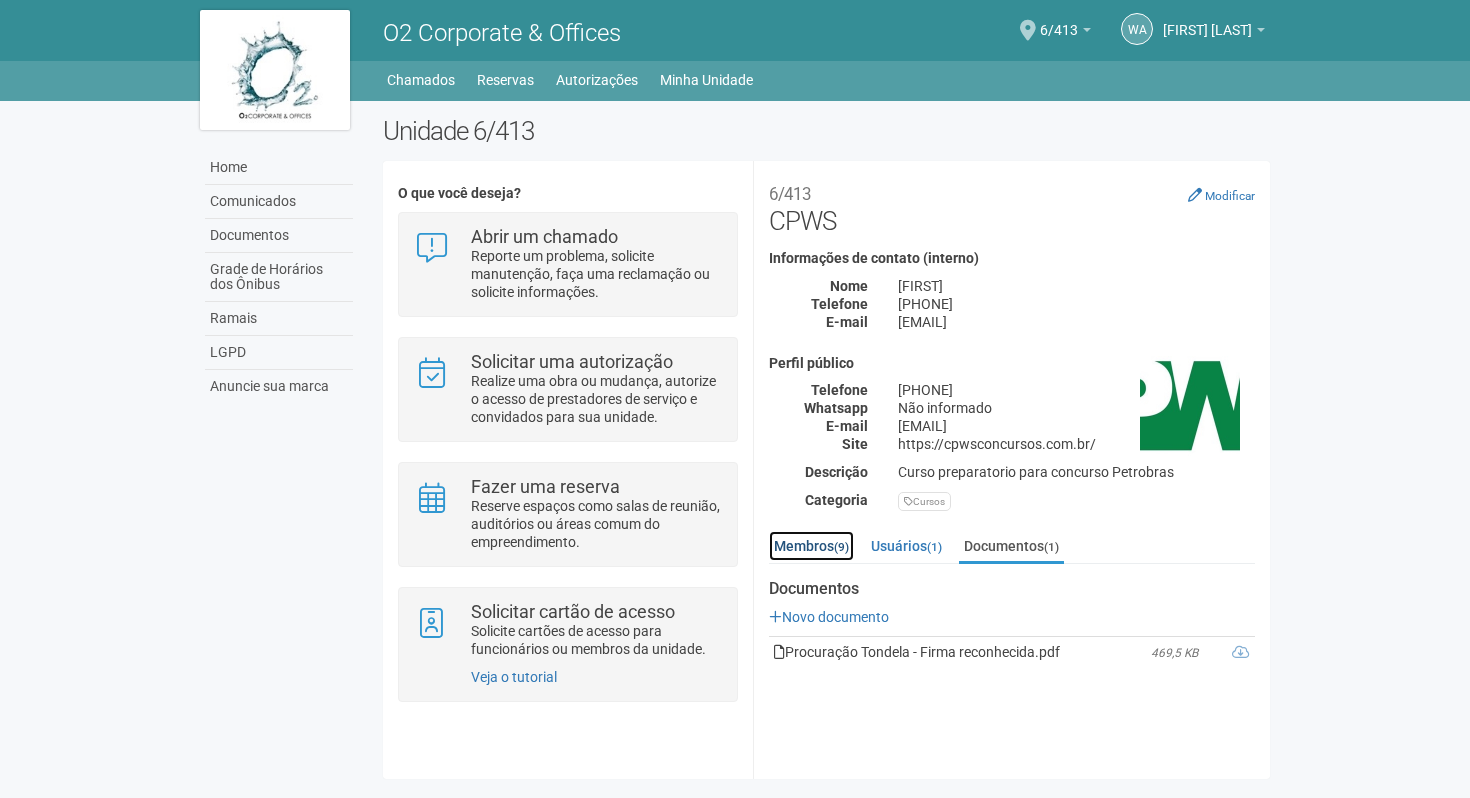 click on "Membros
(9)" at bounding box center (811, 546) 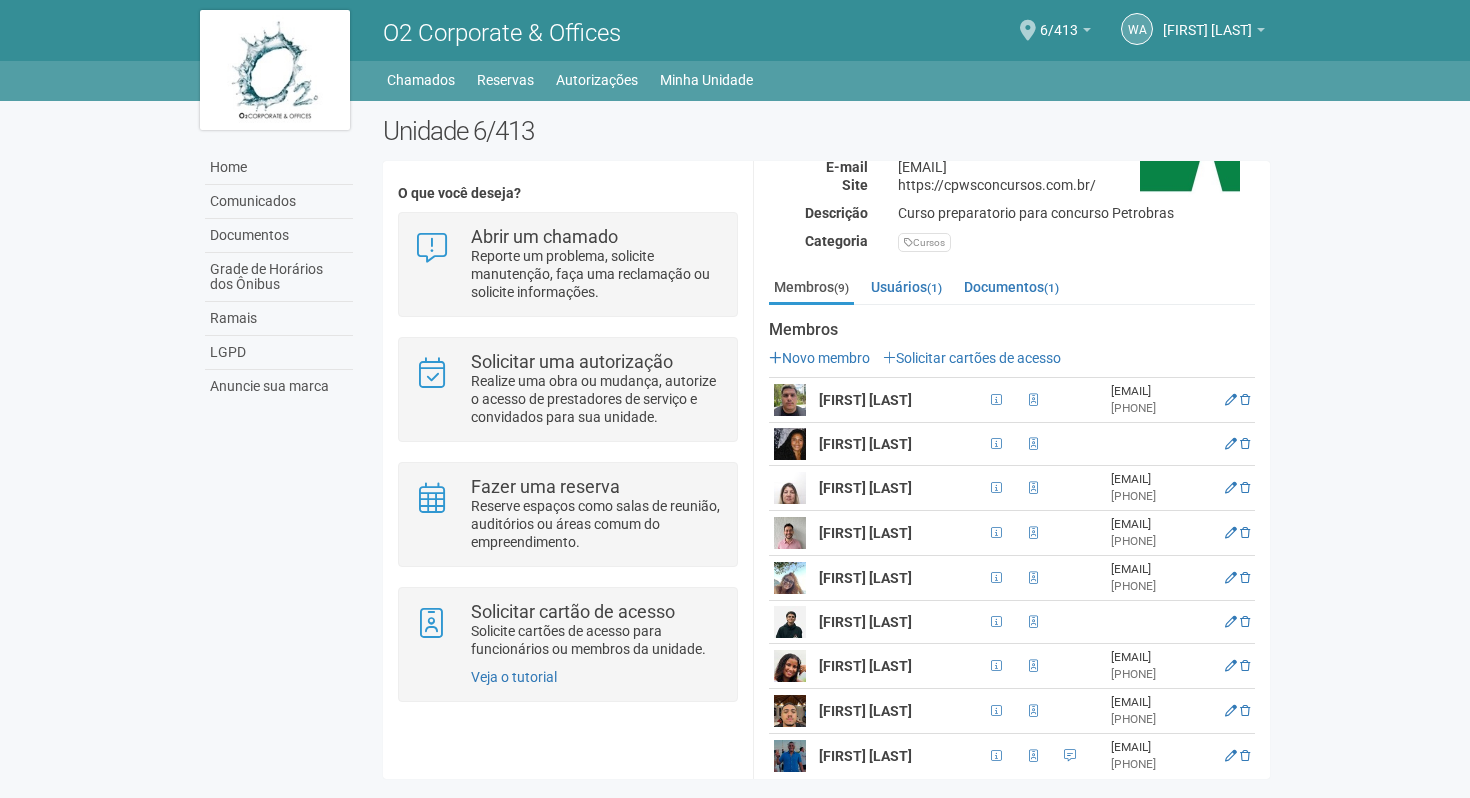 scroll, scrollTop: 264, scrollLeft: 0, axis: vertical 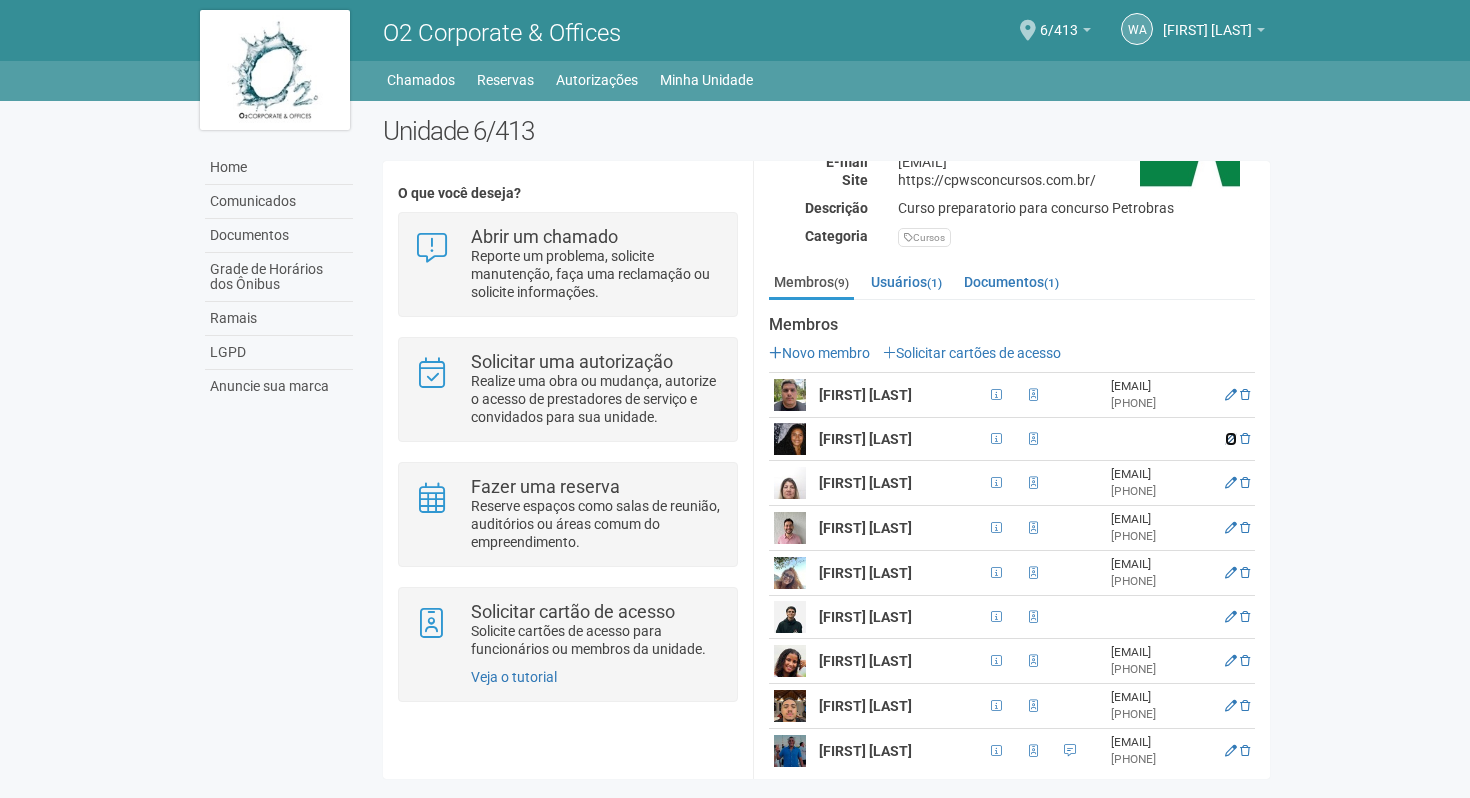 click at bounding box center (1231, 439) 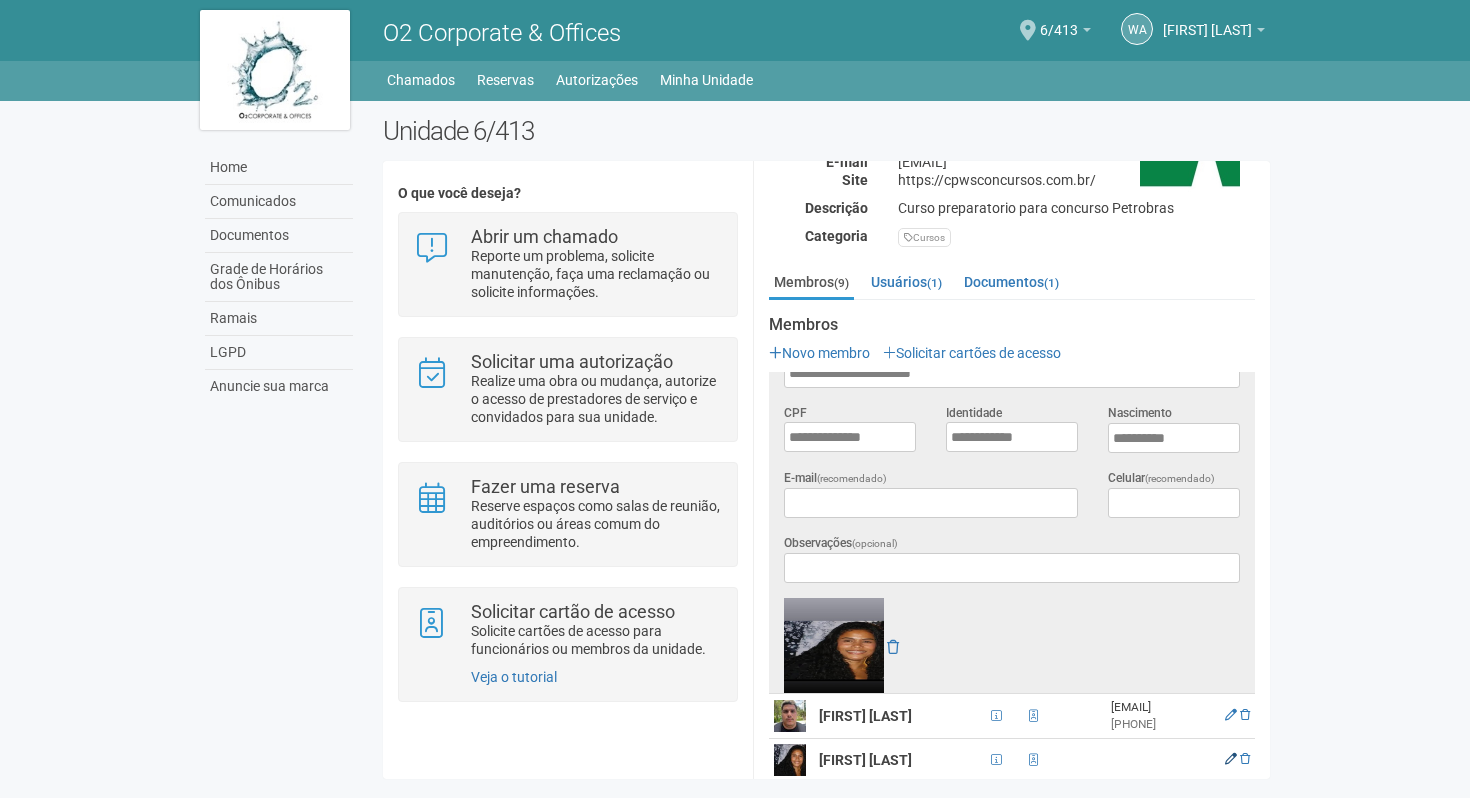 scroll, scrollTop: 0, scrollLeft: 0, axis: both 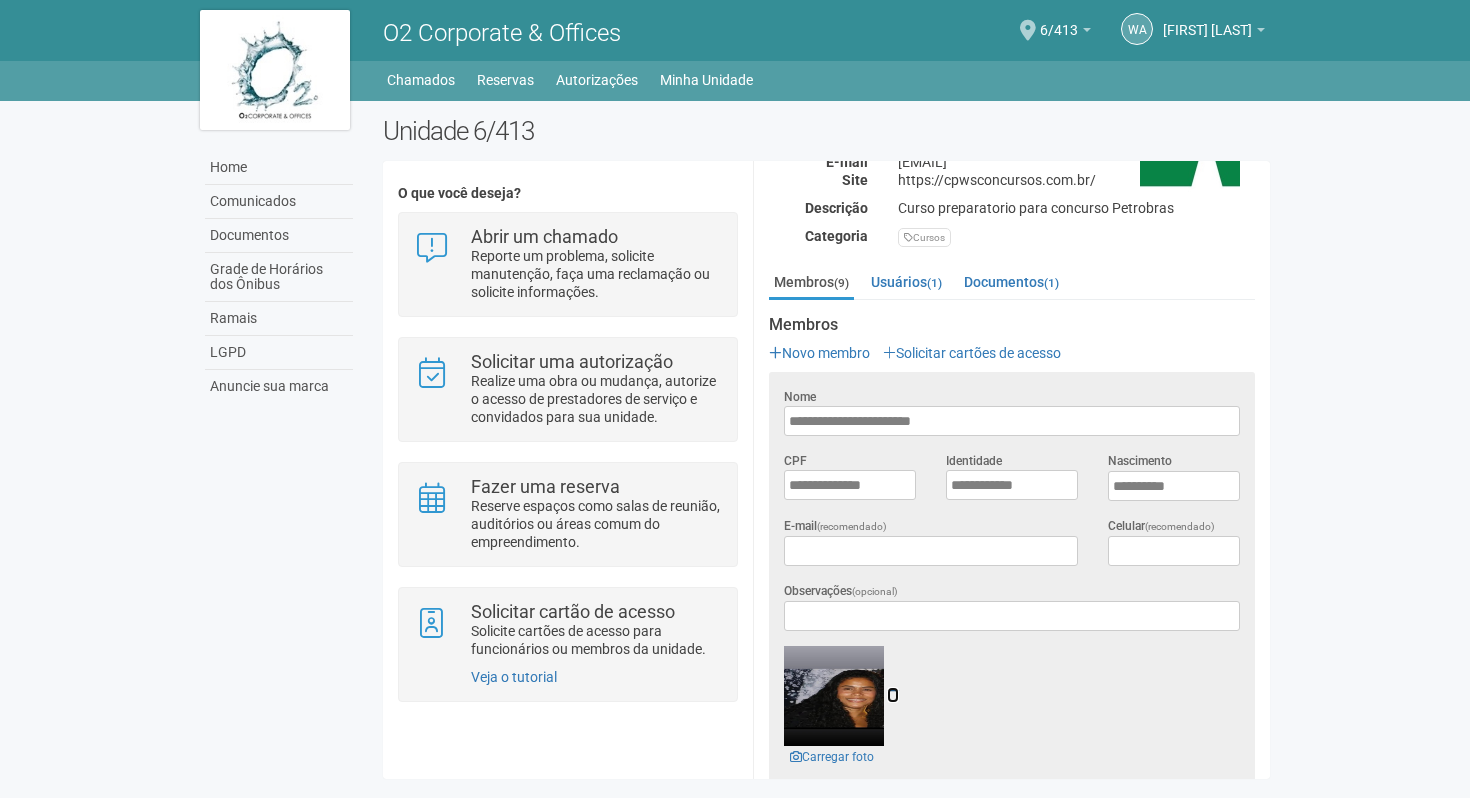 click at bounding box center (893, 695) 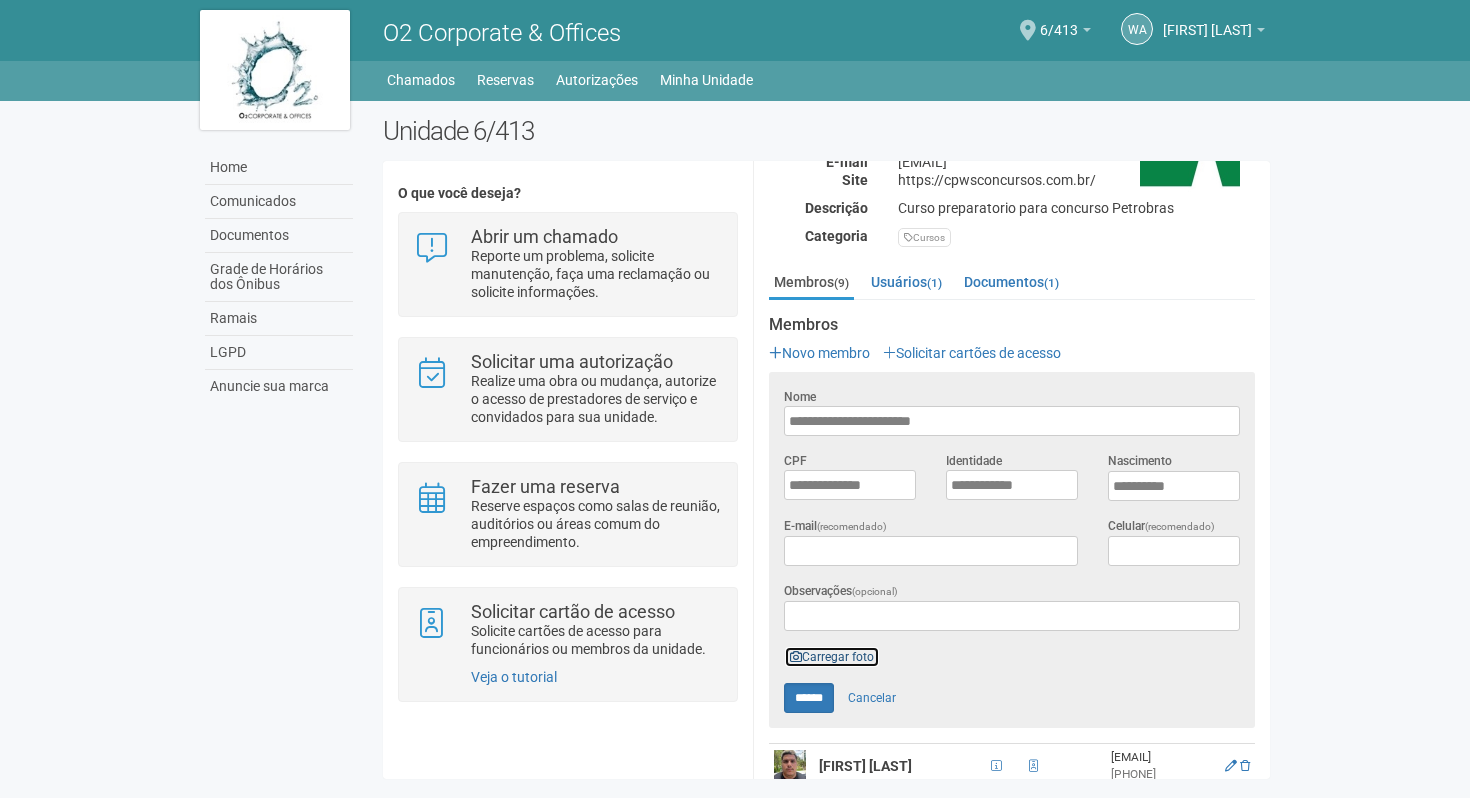 click on "Carregar foto" at bounding box center (832, 657) 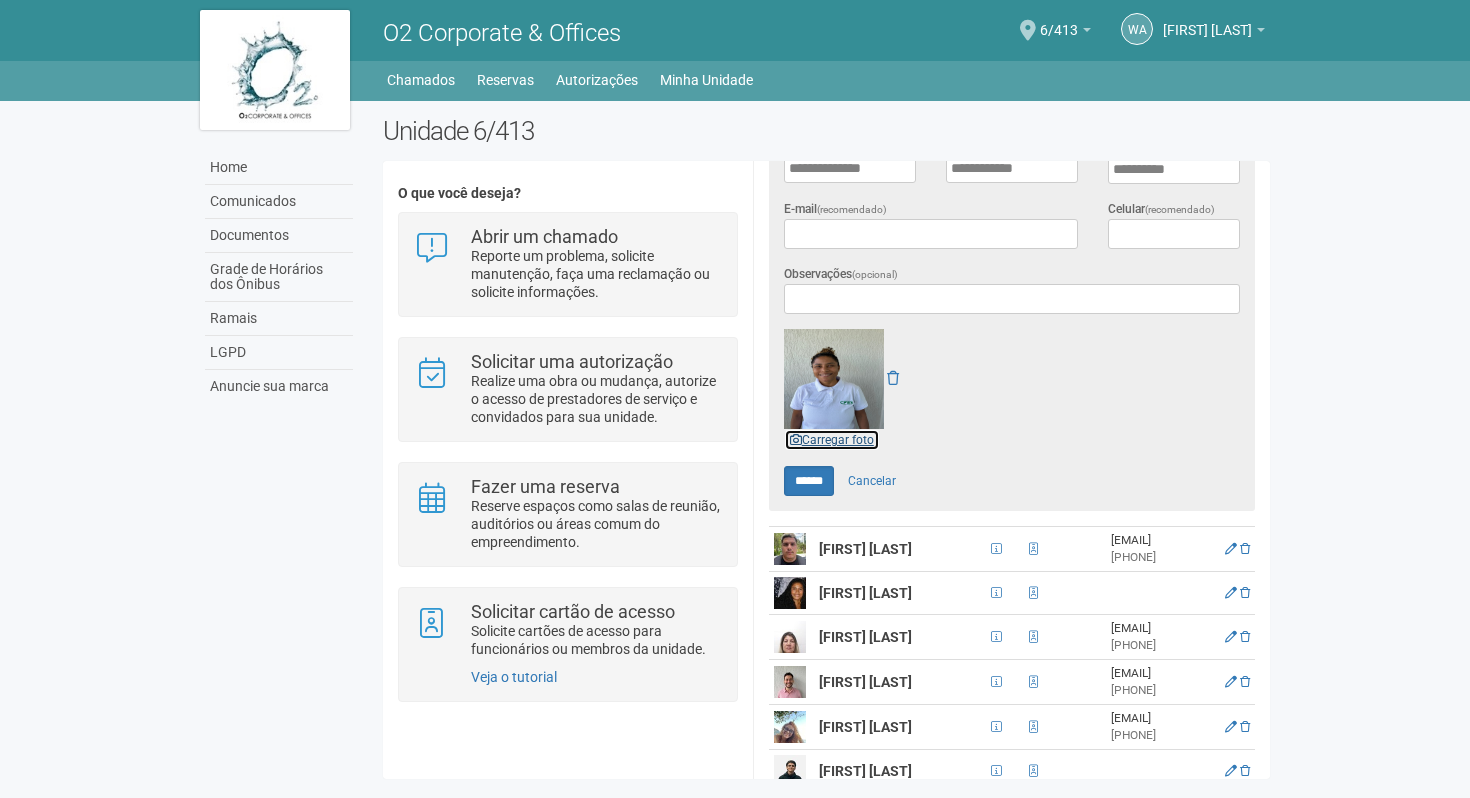 scroll, scrollTop: 585, scrollLeft: 0, axis: vertical 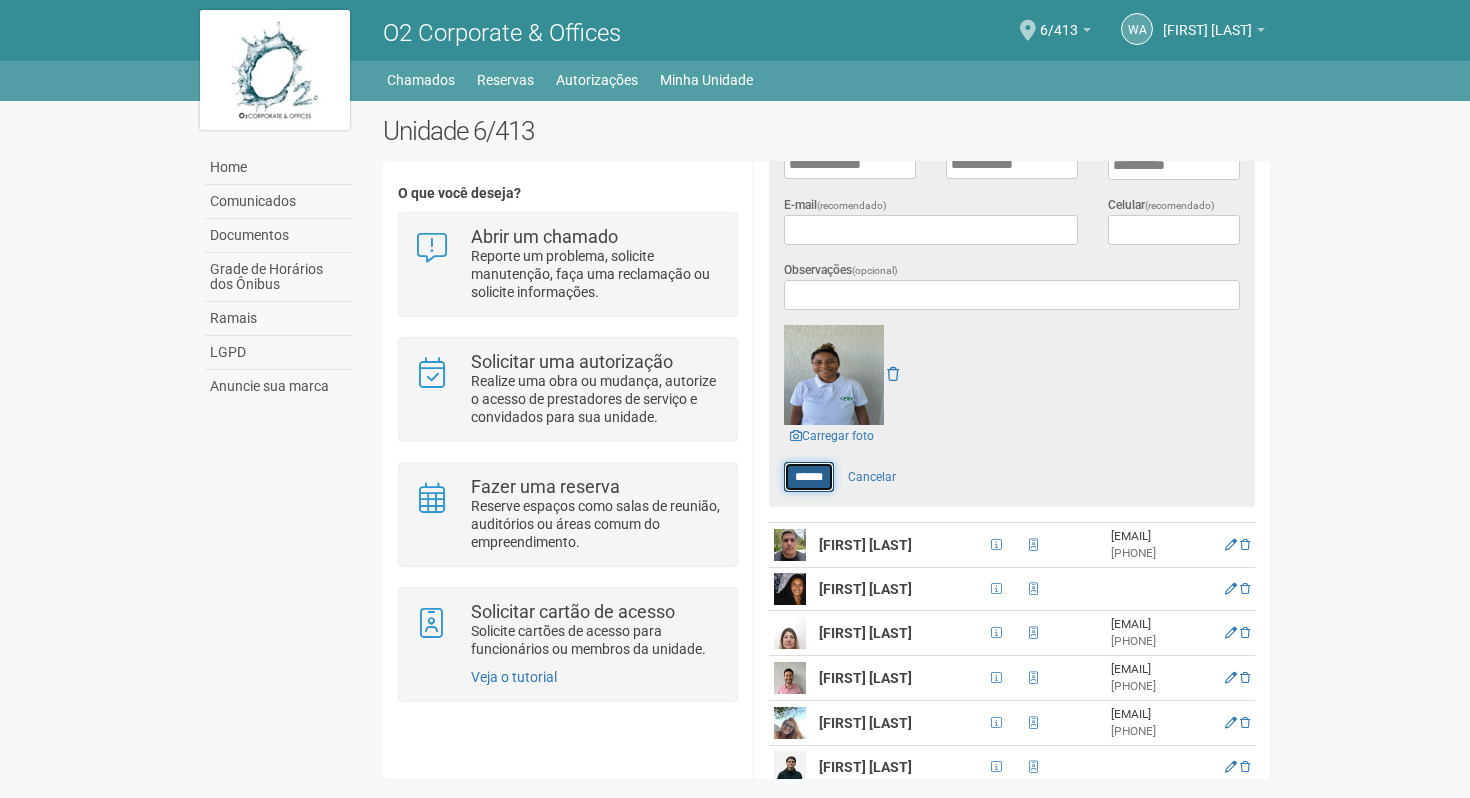 click on "******" at bounding box center (809, 477) 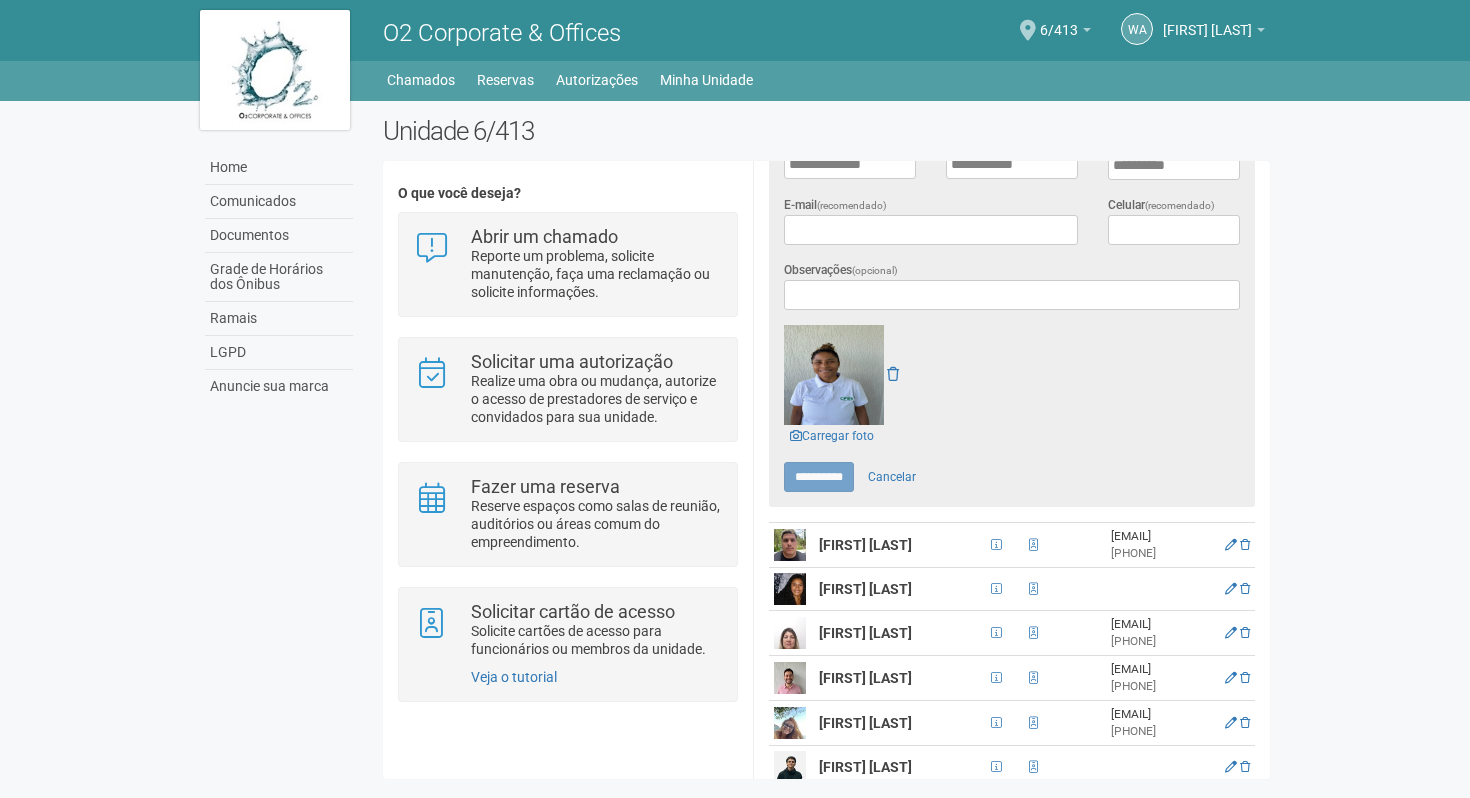 type on "******" 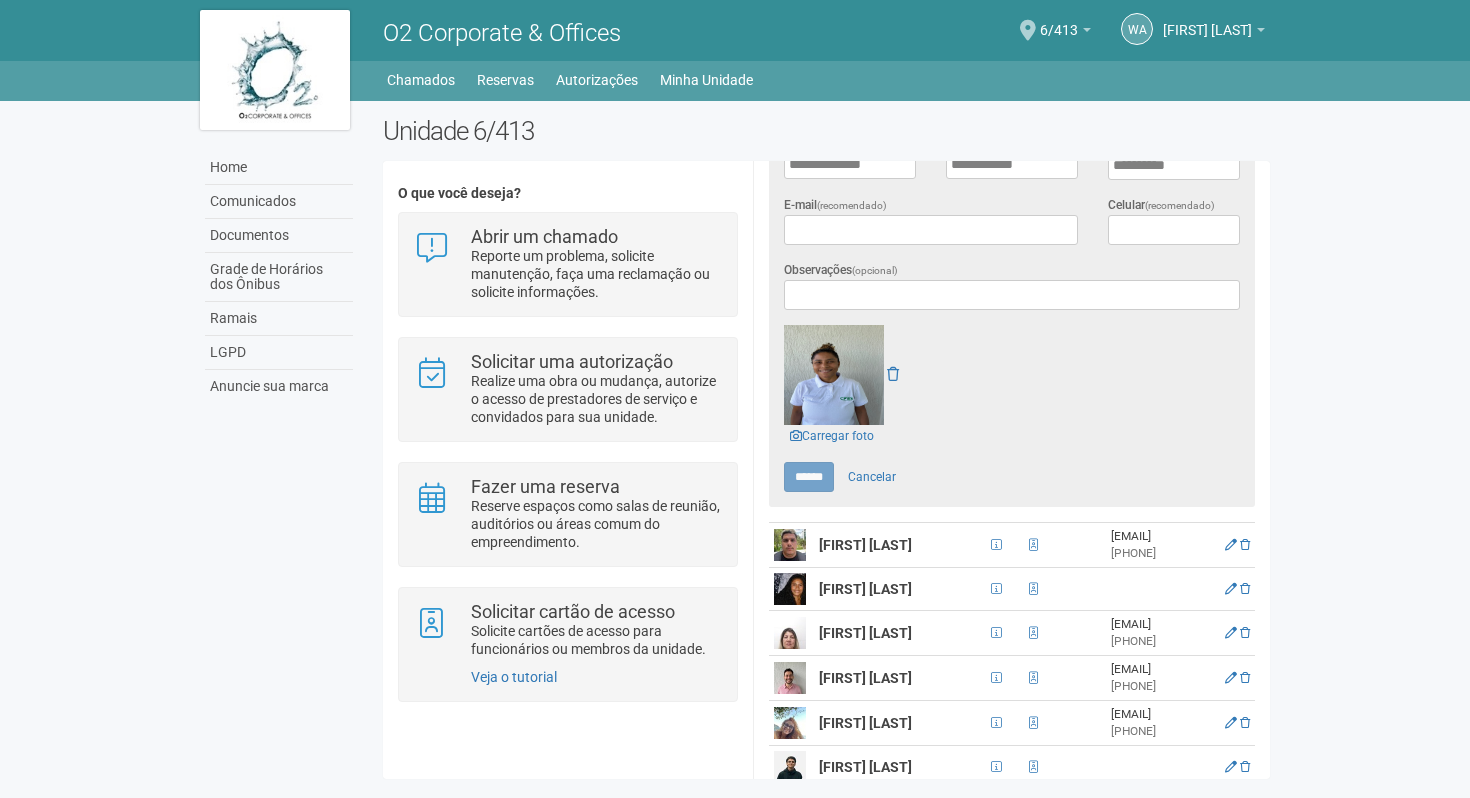scroll, scrollTop: 0, scrollLeft: 0, axis: both 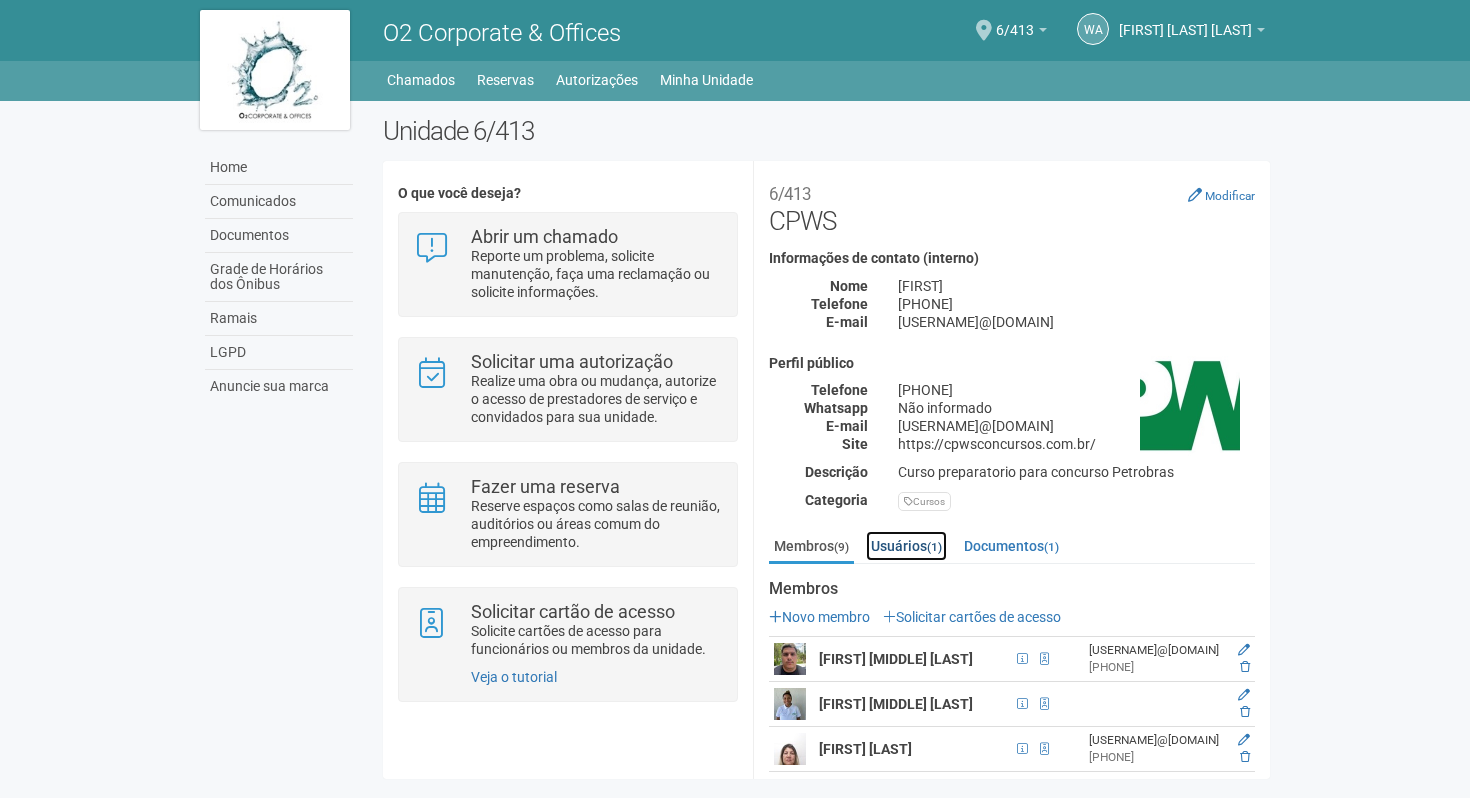 click on "Usuários
(1)" at bounding box center [906, 546] 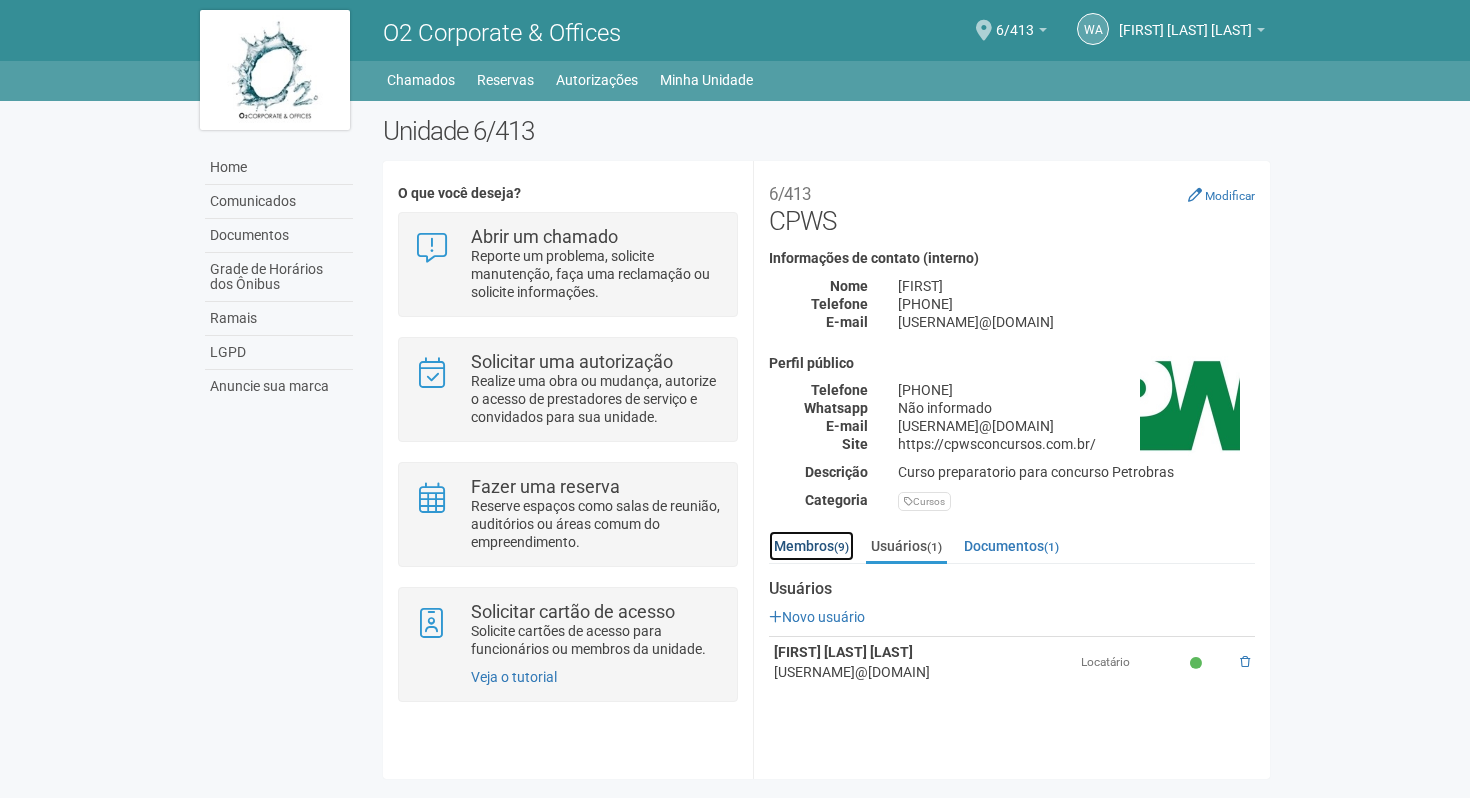 click on "Membros
(9)" at bounding box center [811, 546] 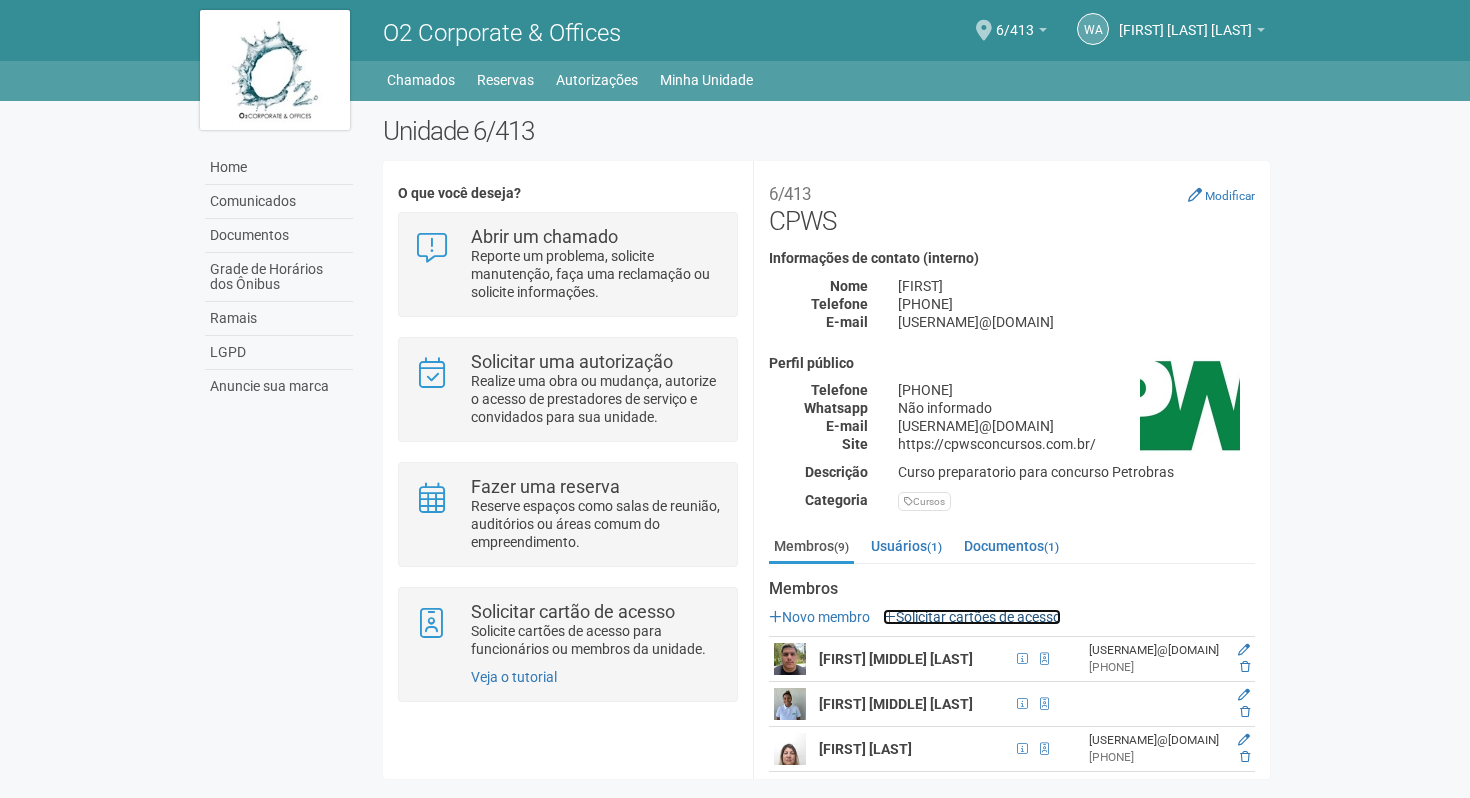 click on "Solicitar cartões de acesso" at bounding box center (972, 617) 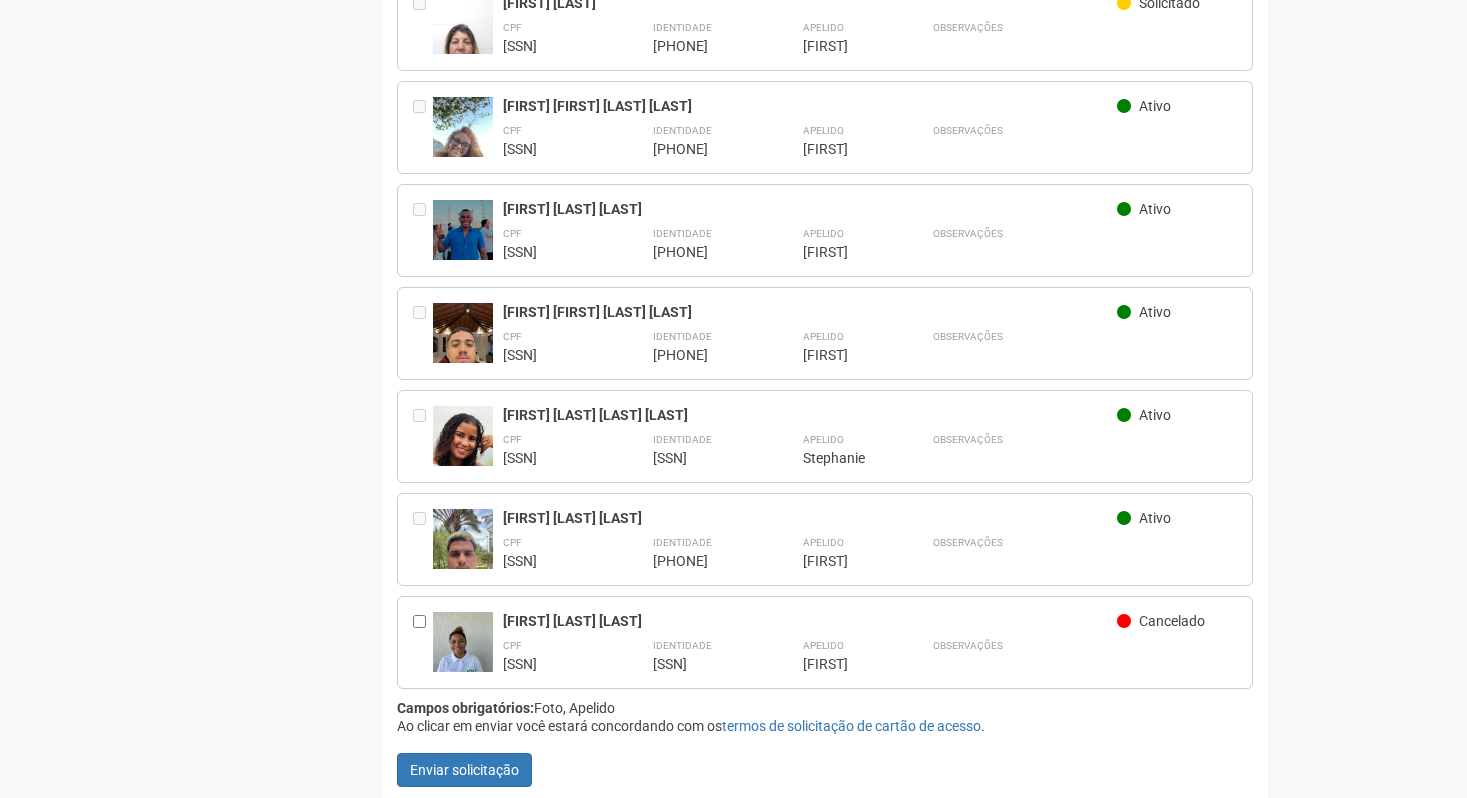 scroll, scrollTop: 448, scrollLeft: 0, axis: vertical 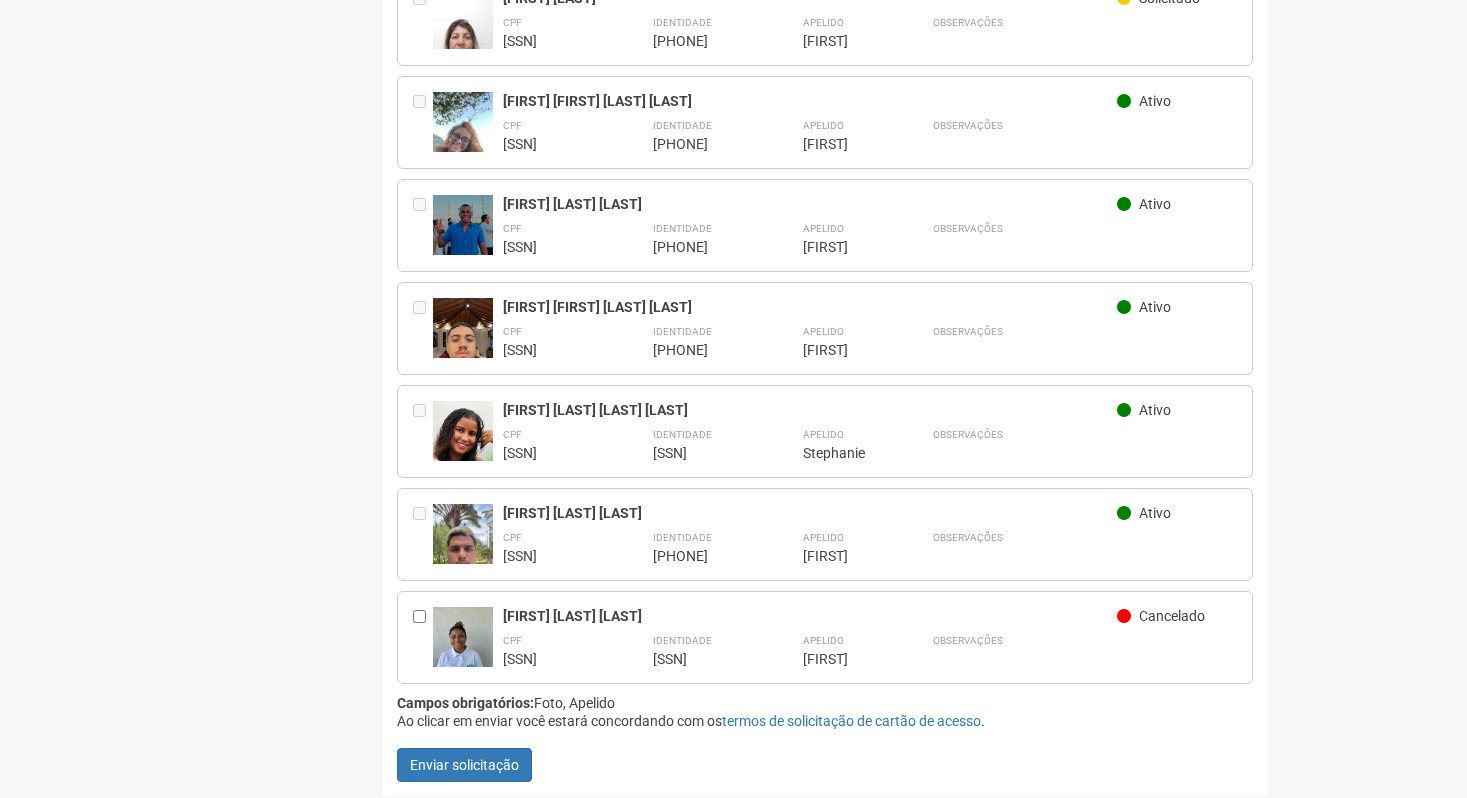 click at bounding box center [423, 637] 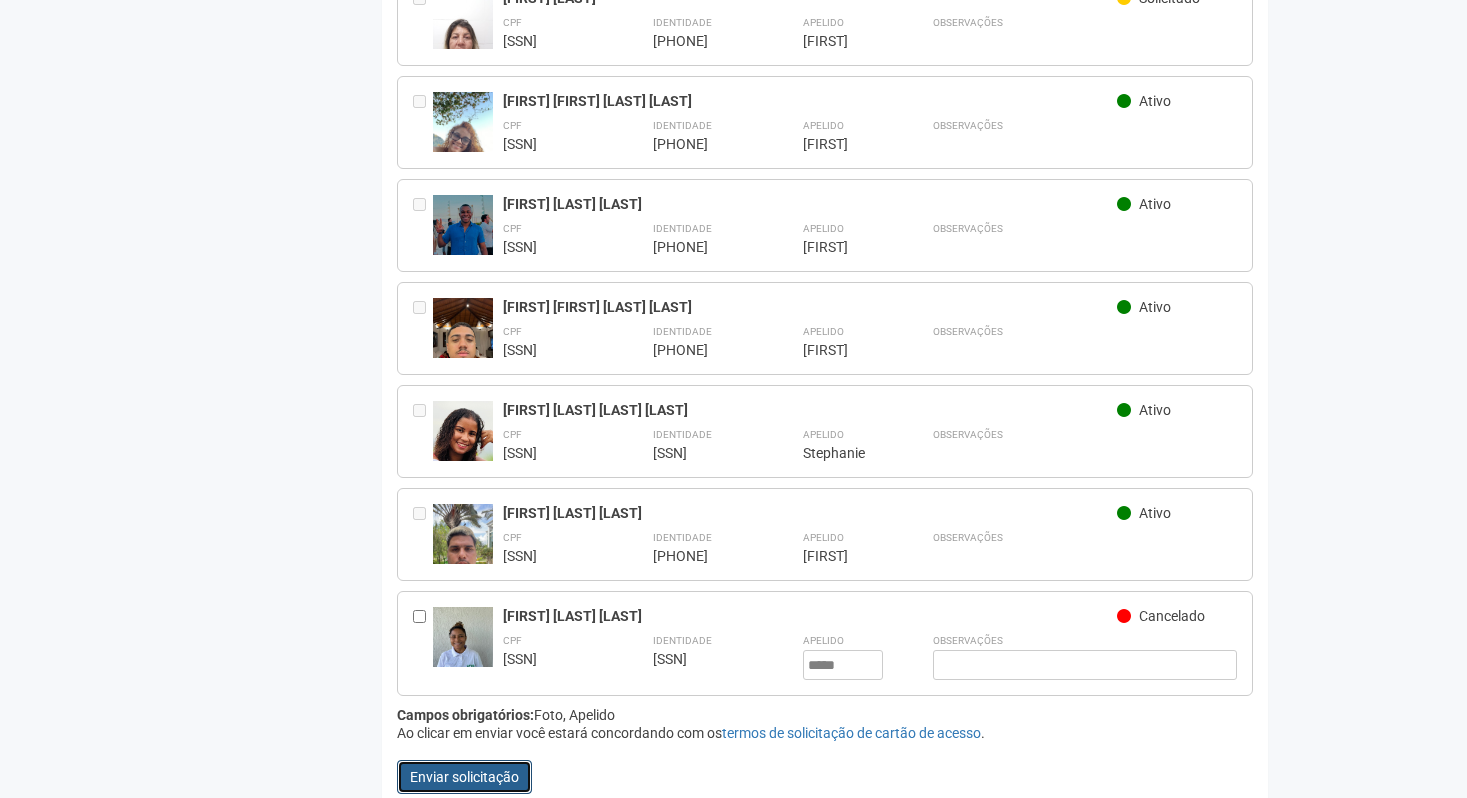 click on "Enviar solicitação" at bounding box center (464, 777) 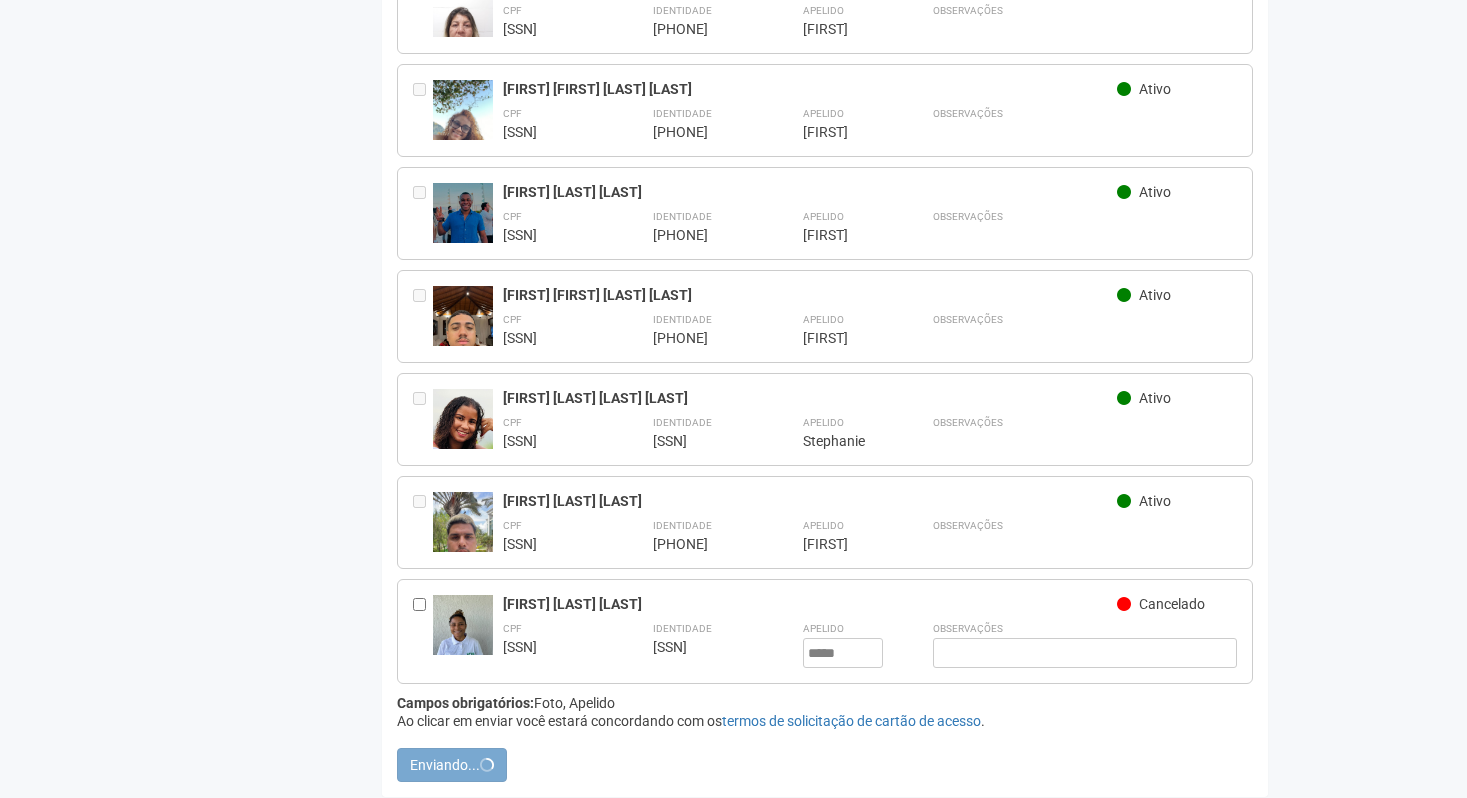 scroll, scrollTop: 0, scrollLeft: 0, axis: both 